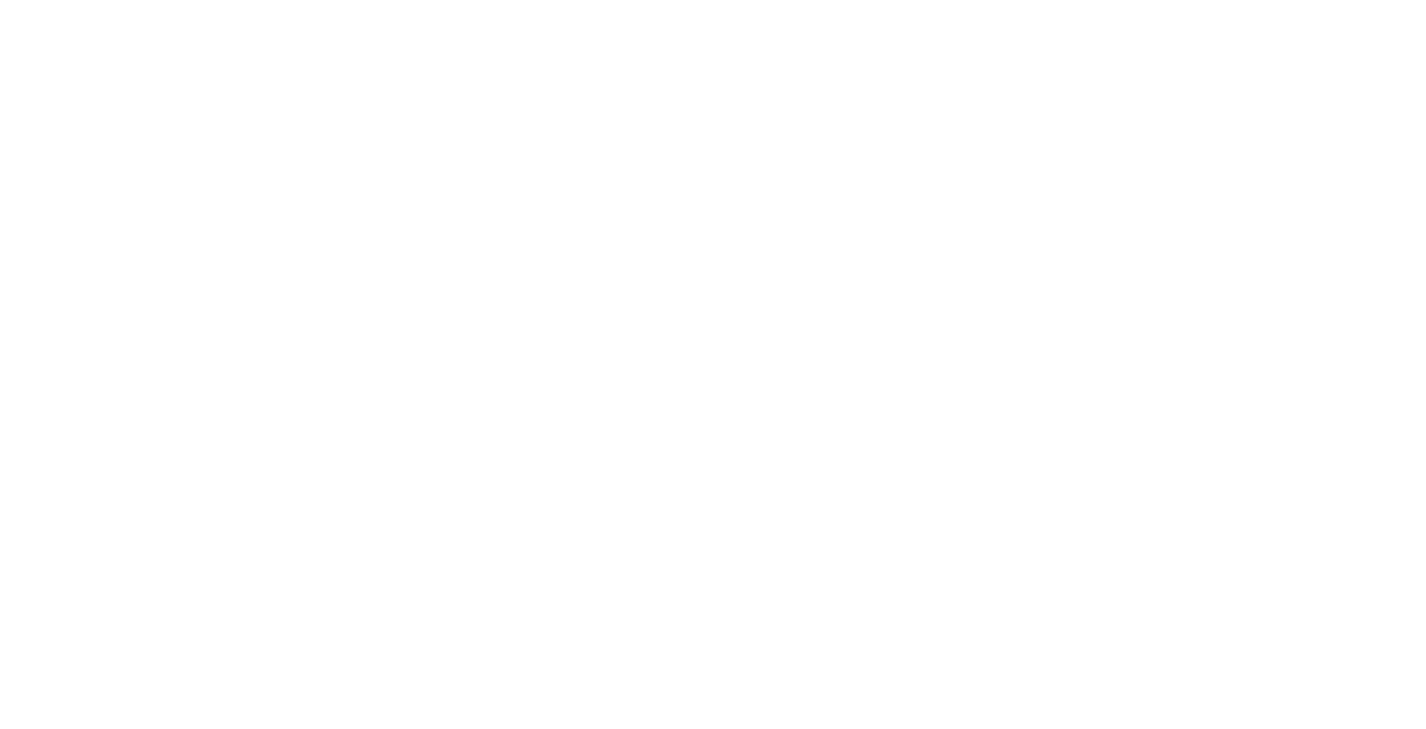 scroll, scrollTop: 0, scrollLeft: 0, axis: both 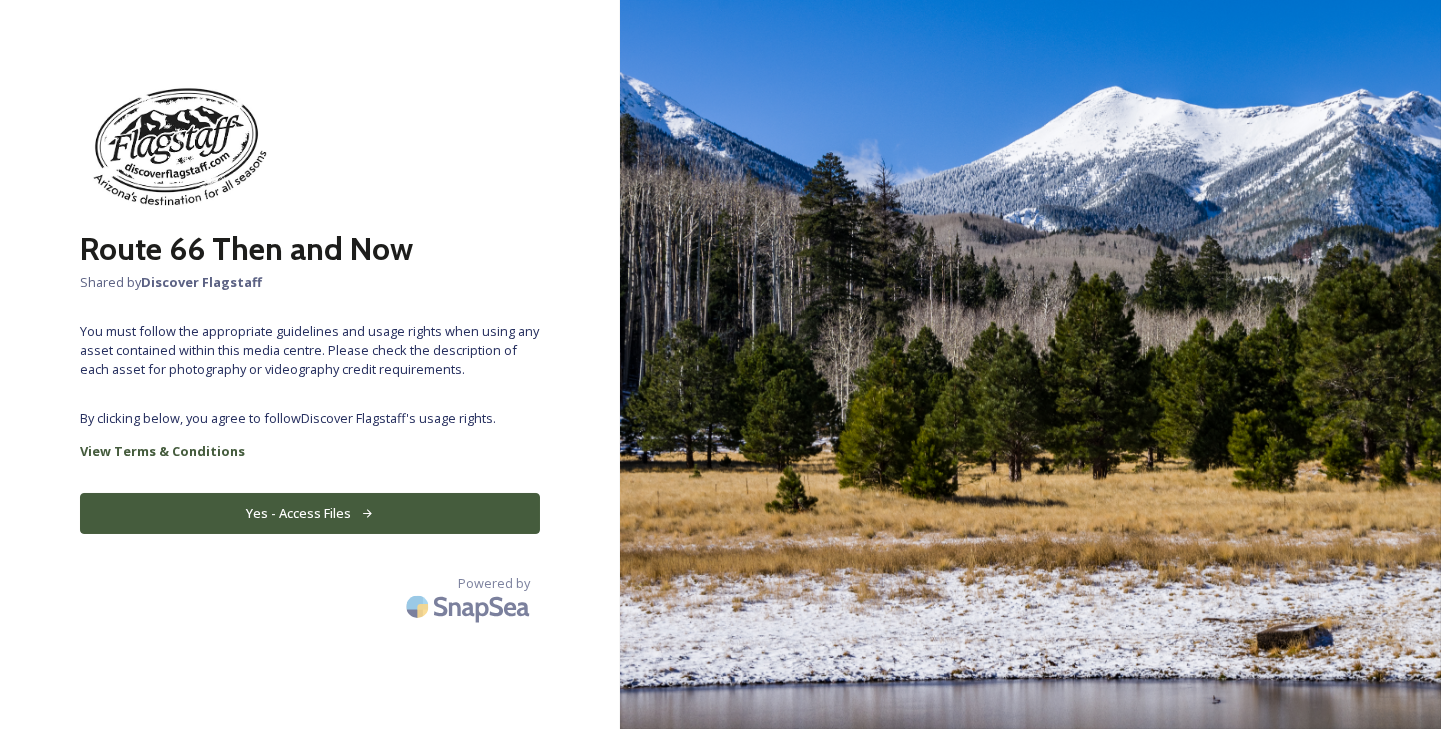 click on "Yes - Access Files" at bounding box center [310, 513] 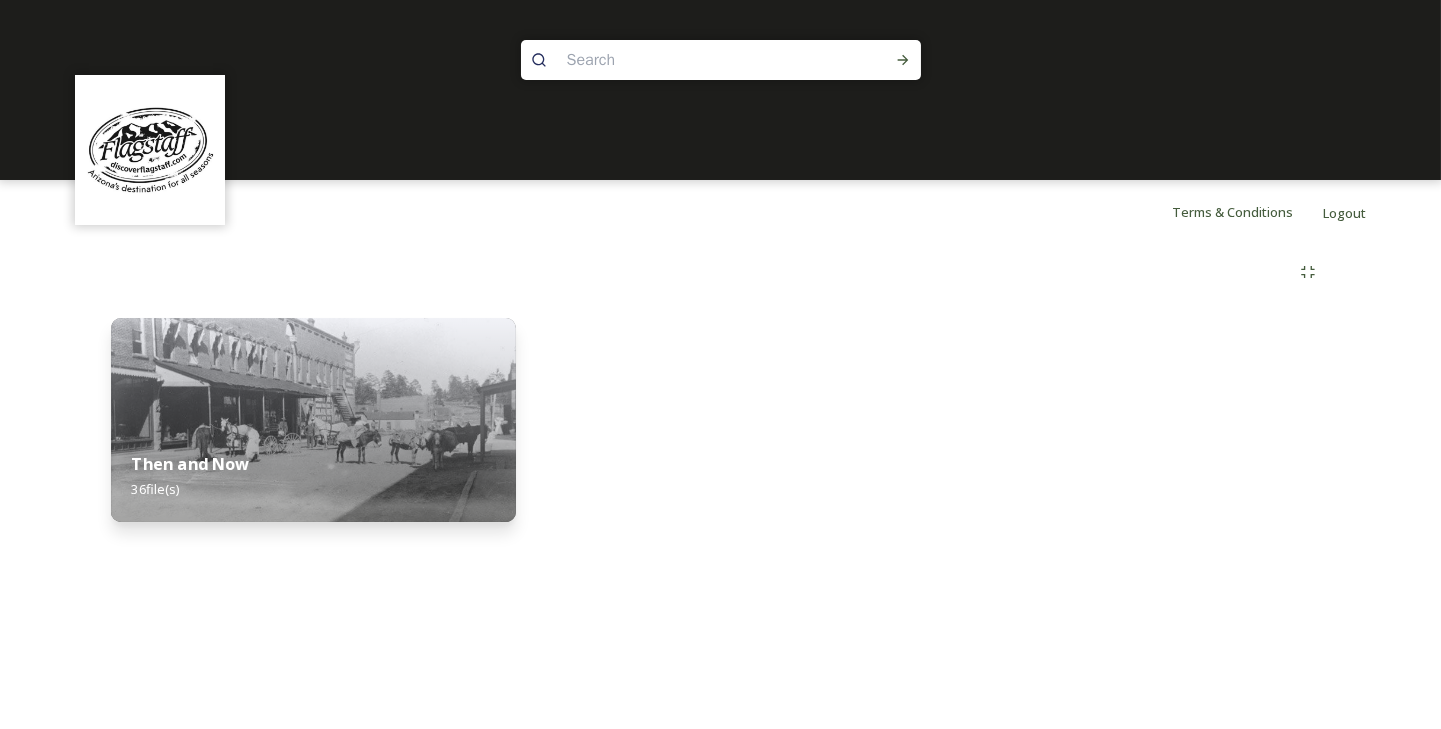 click on "Then and Now 36  file(s)" at bounding box center [313, 476] 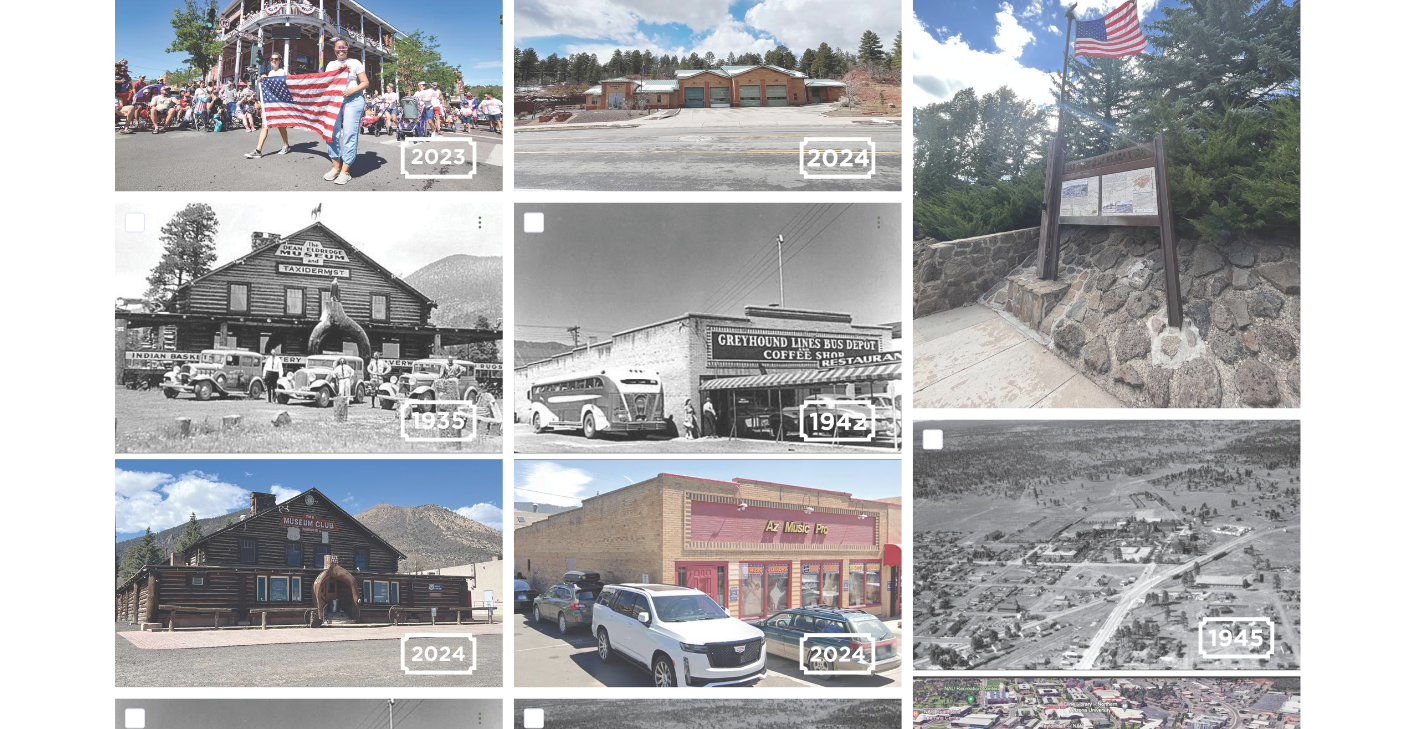 scroll, scrollTop: 1700, scrollLeft: 0, axis: vertical 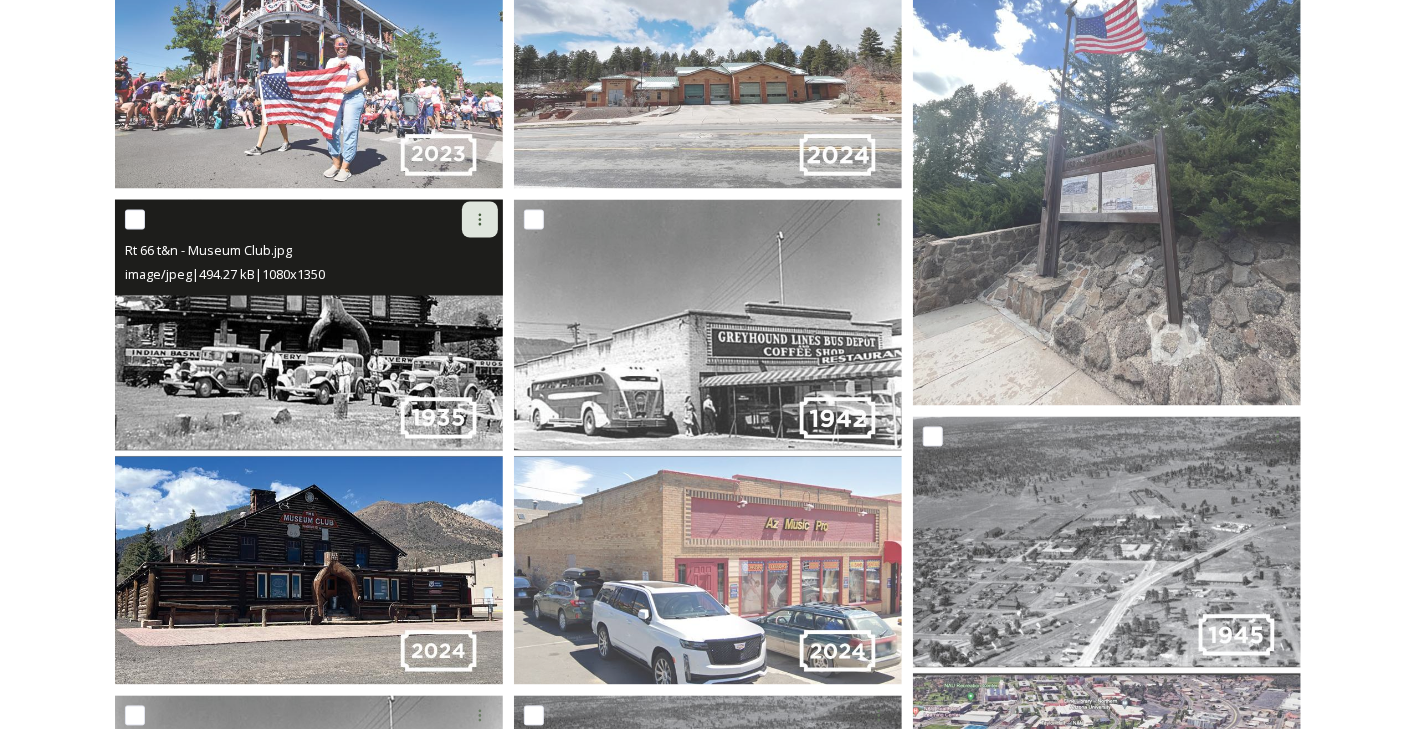 click 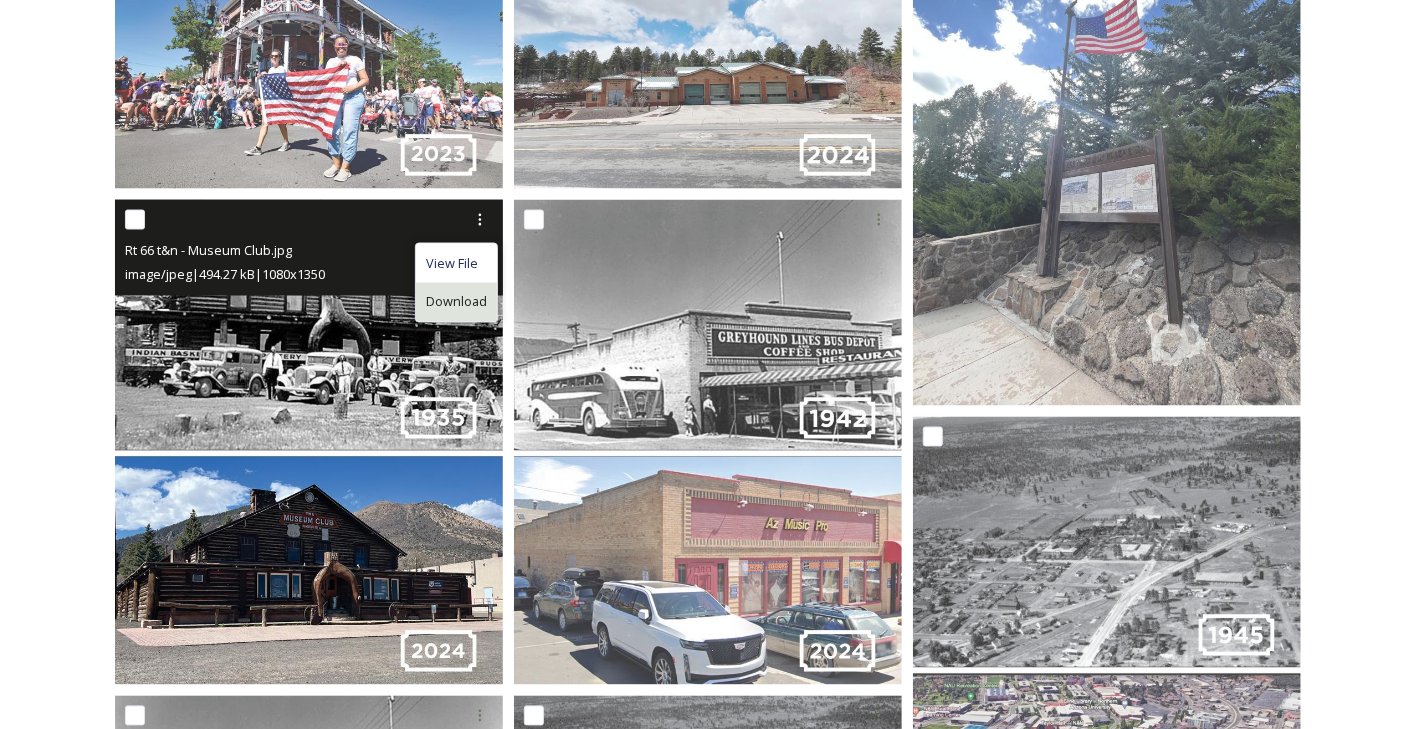 click on "Download" at bounding box center [456, 302] 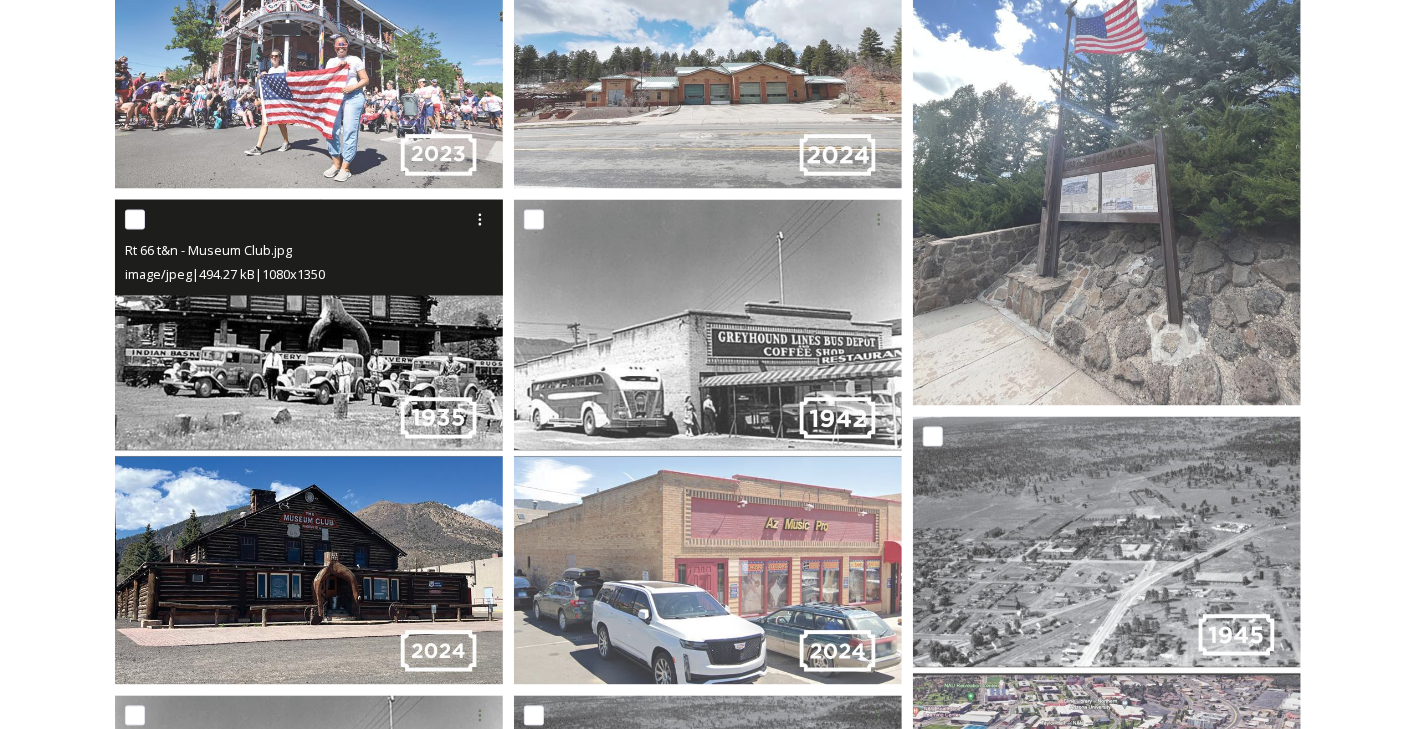 click at bounding box center [309, 442] 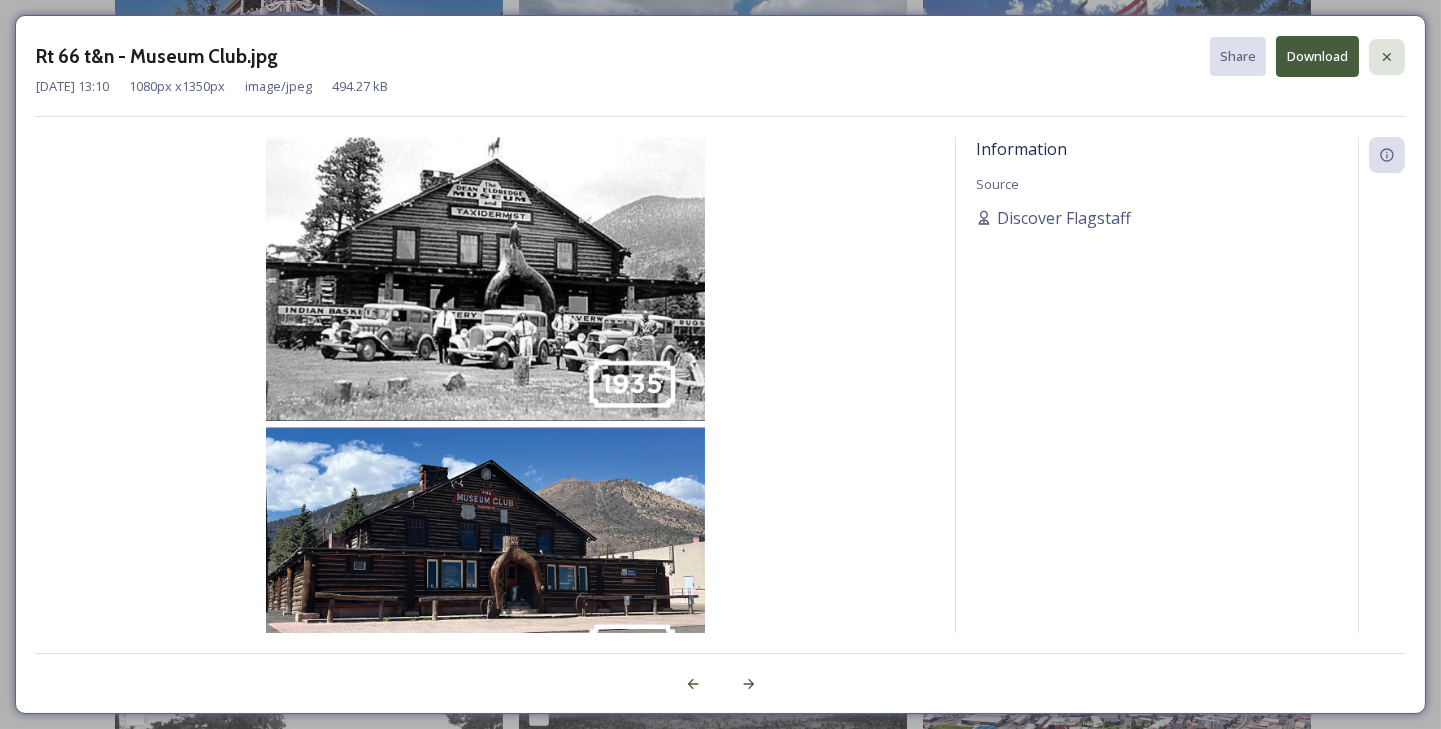 click 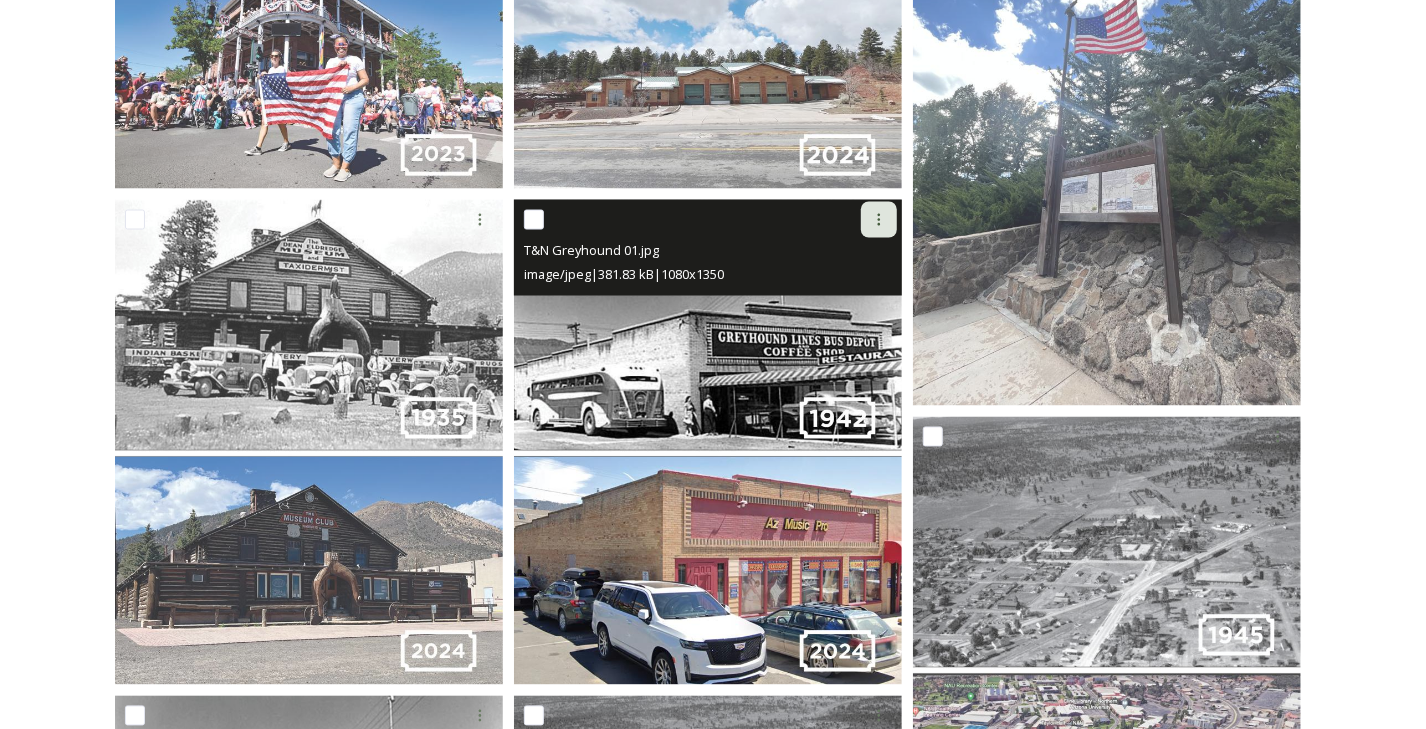 click 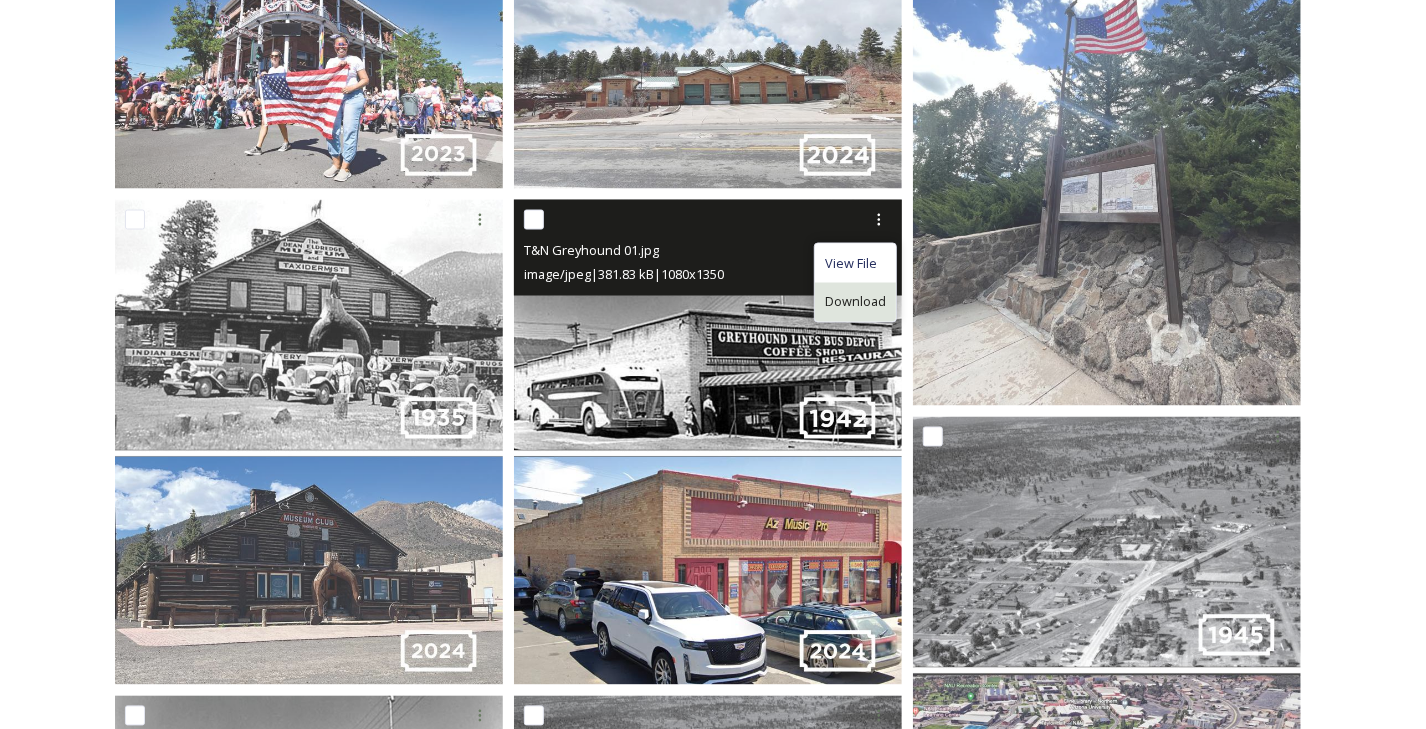 click on "Download" at bounding box center [855, 302] 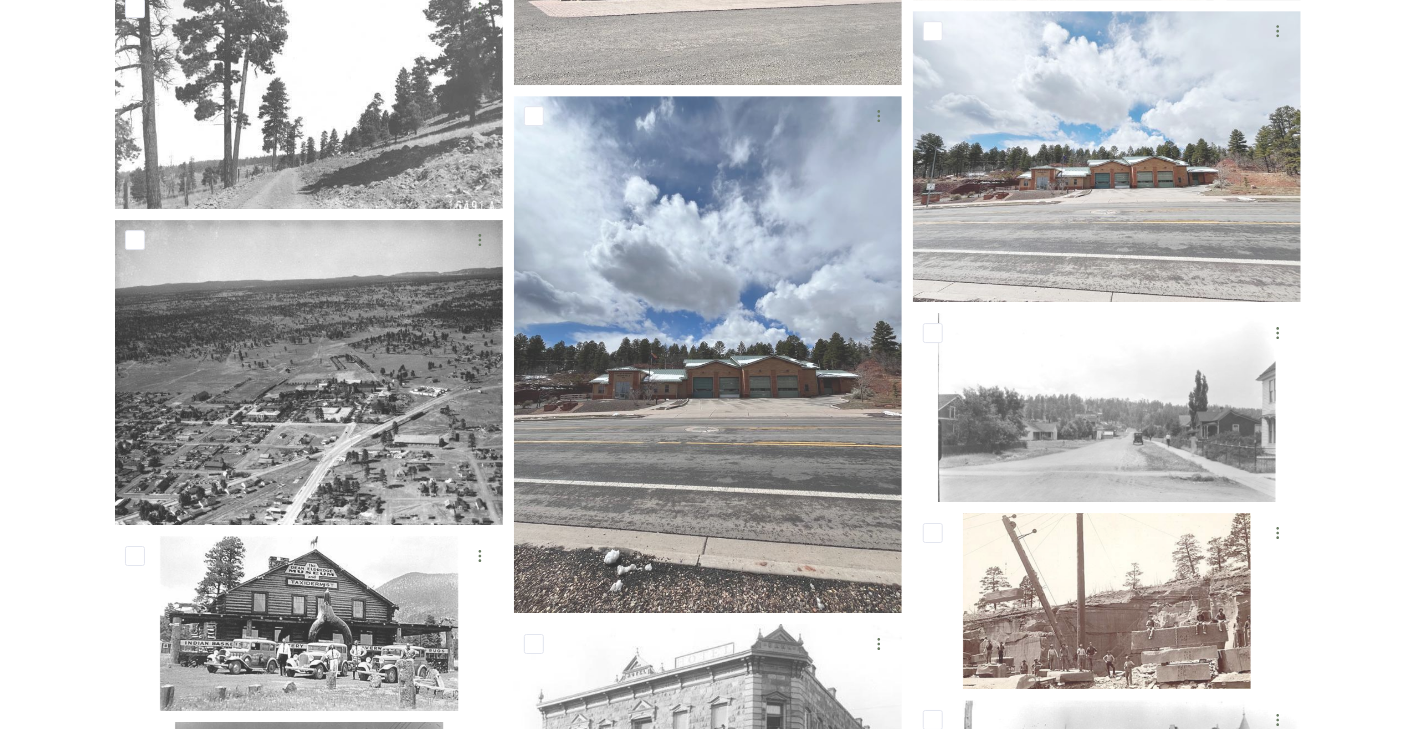 scroll, scrollTop: 3600, scrollLeft: 0, axis: vertical 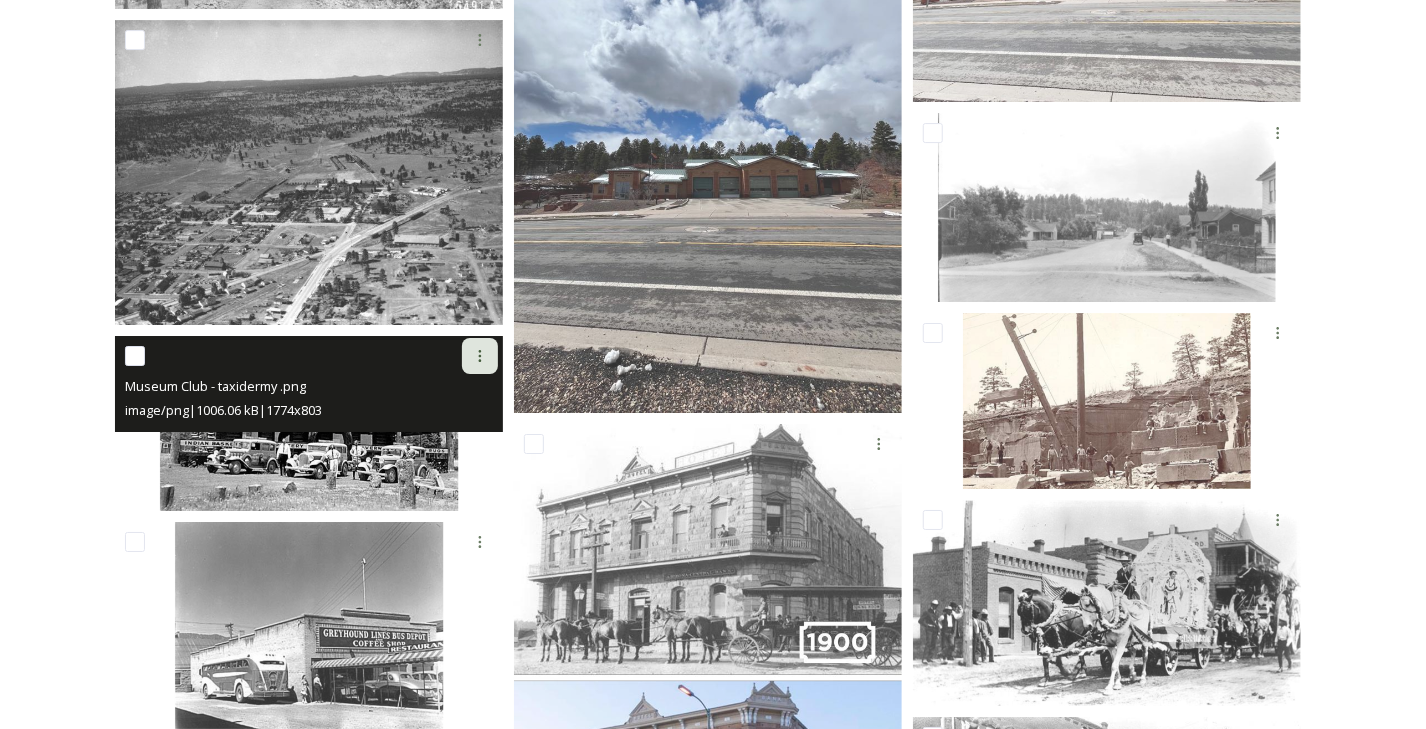 click at bounding box center (480, 356) 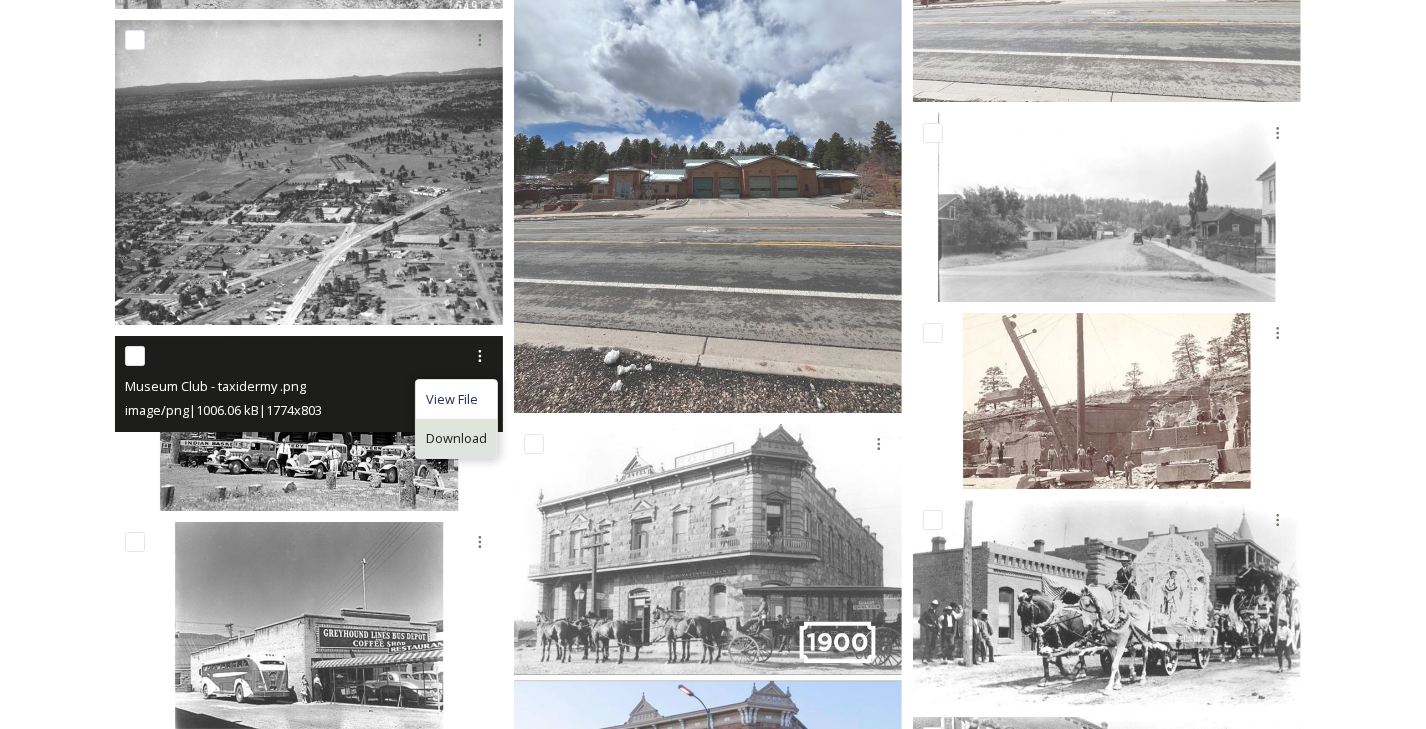 click on "Download" at bounding box center [456, 438] 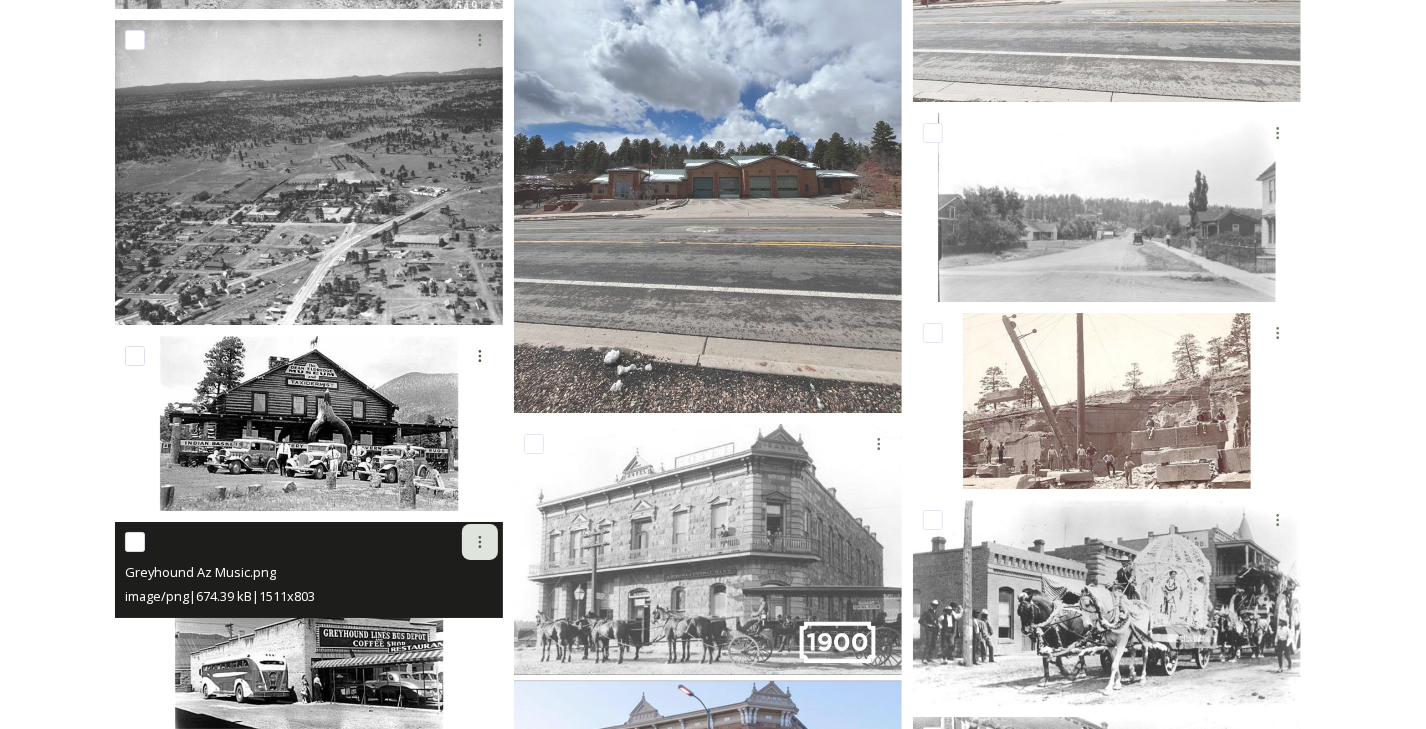 click 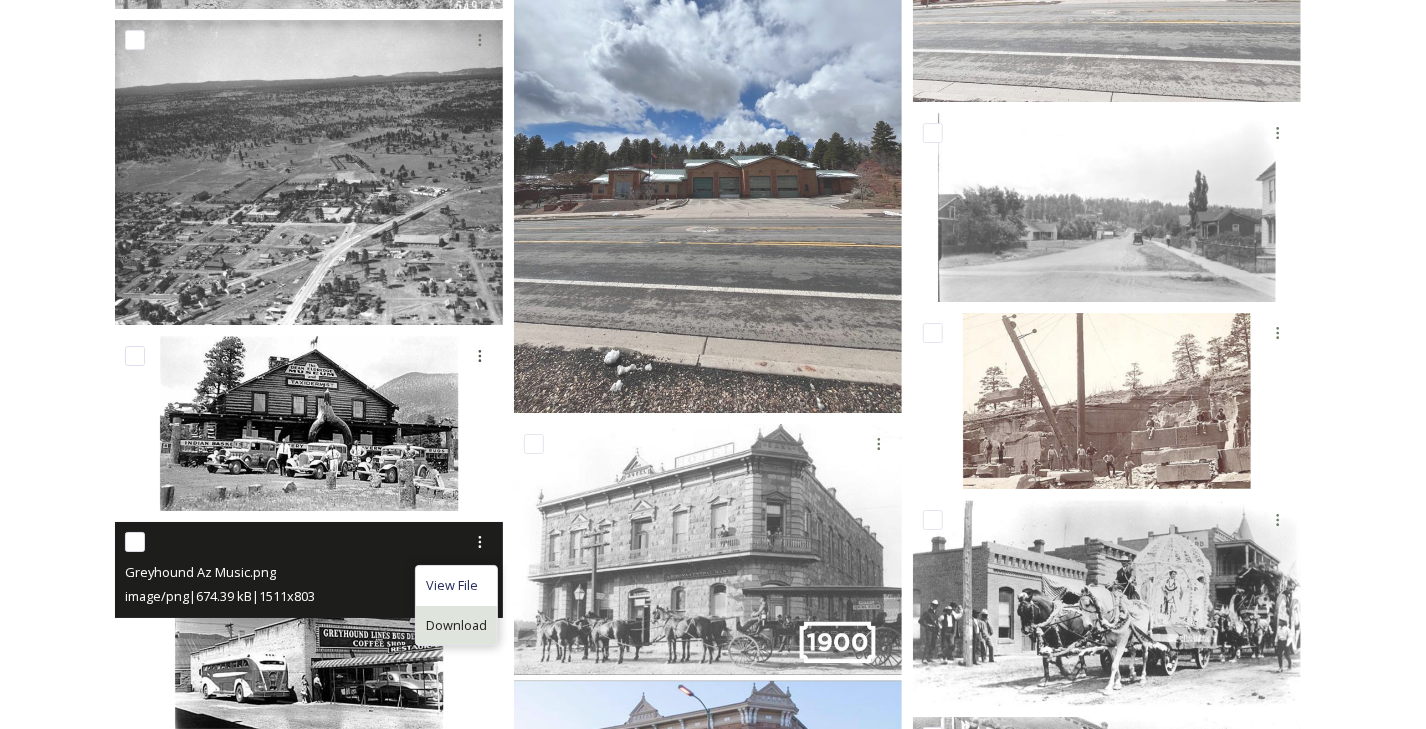 click on "Download" at bounding box center (456, 625) 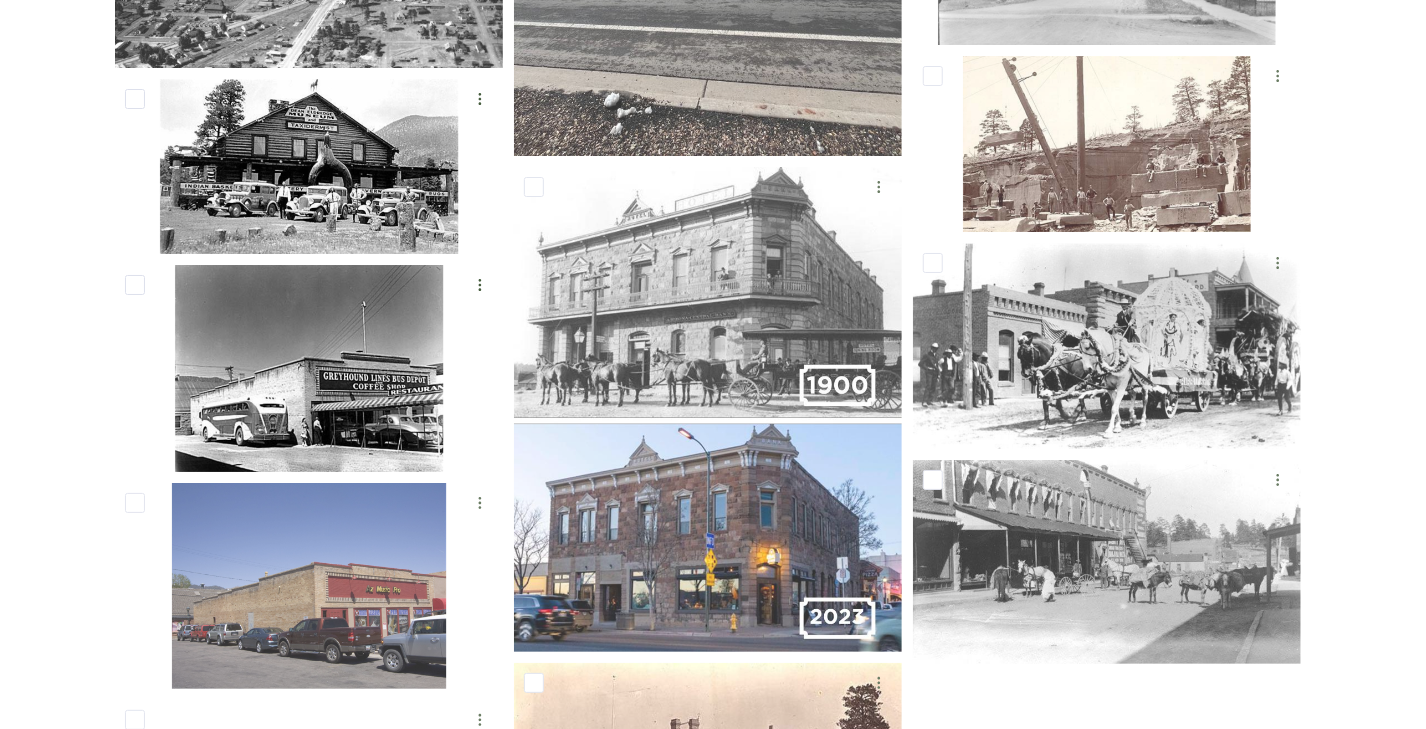 scroll, scrollTop: 3900, scrollLeft: 0, axis: vertical 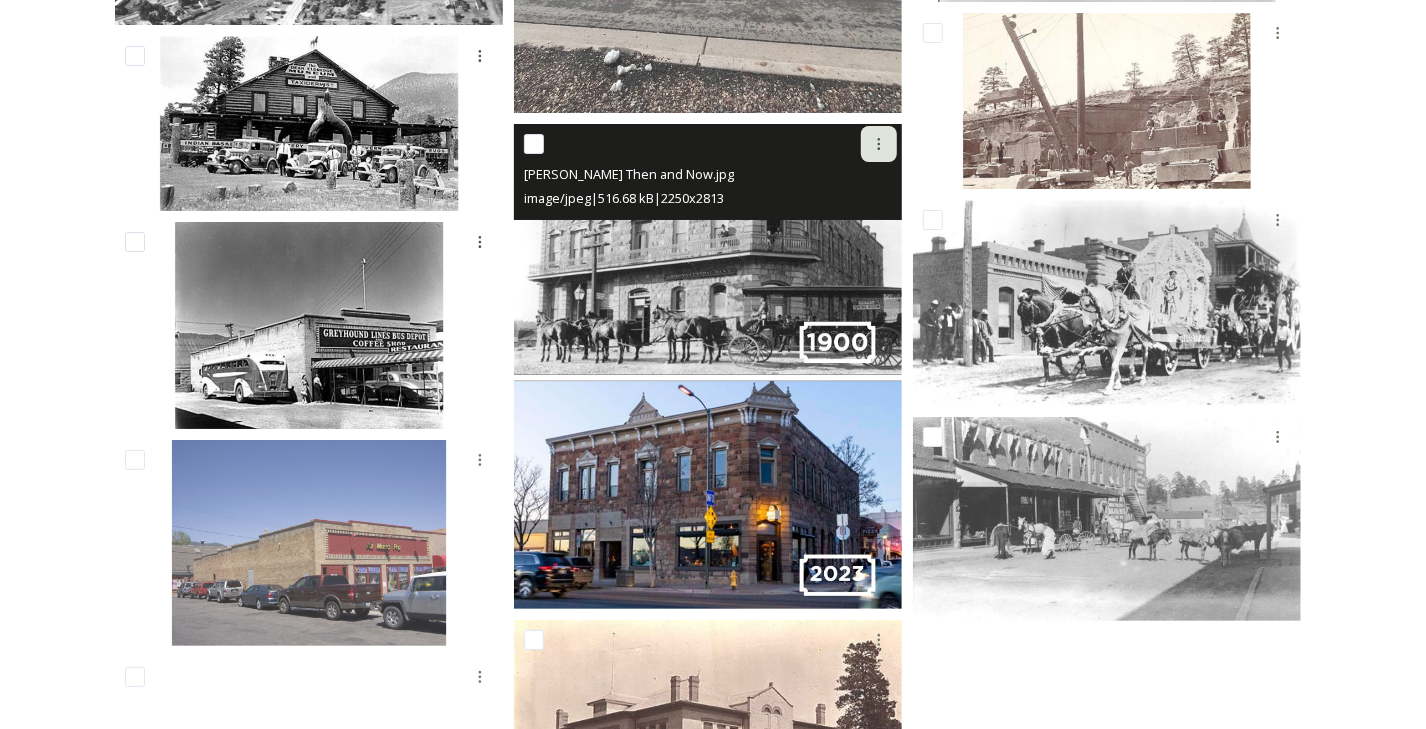 click 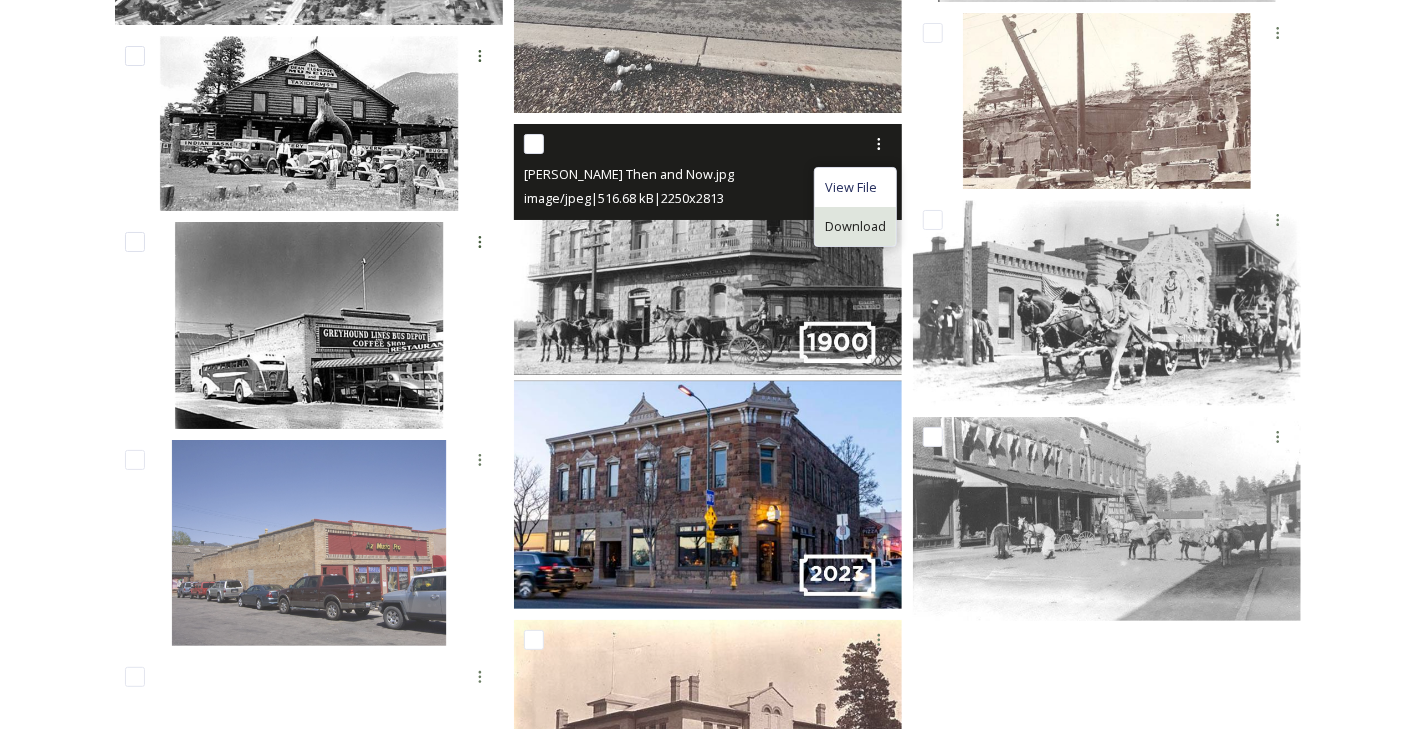 click on "Download" at bounding box center (855, 226) 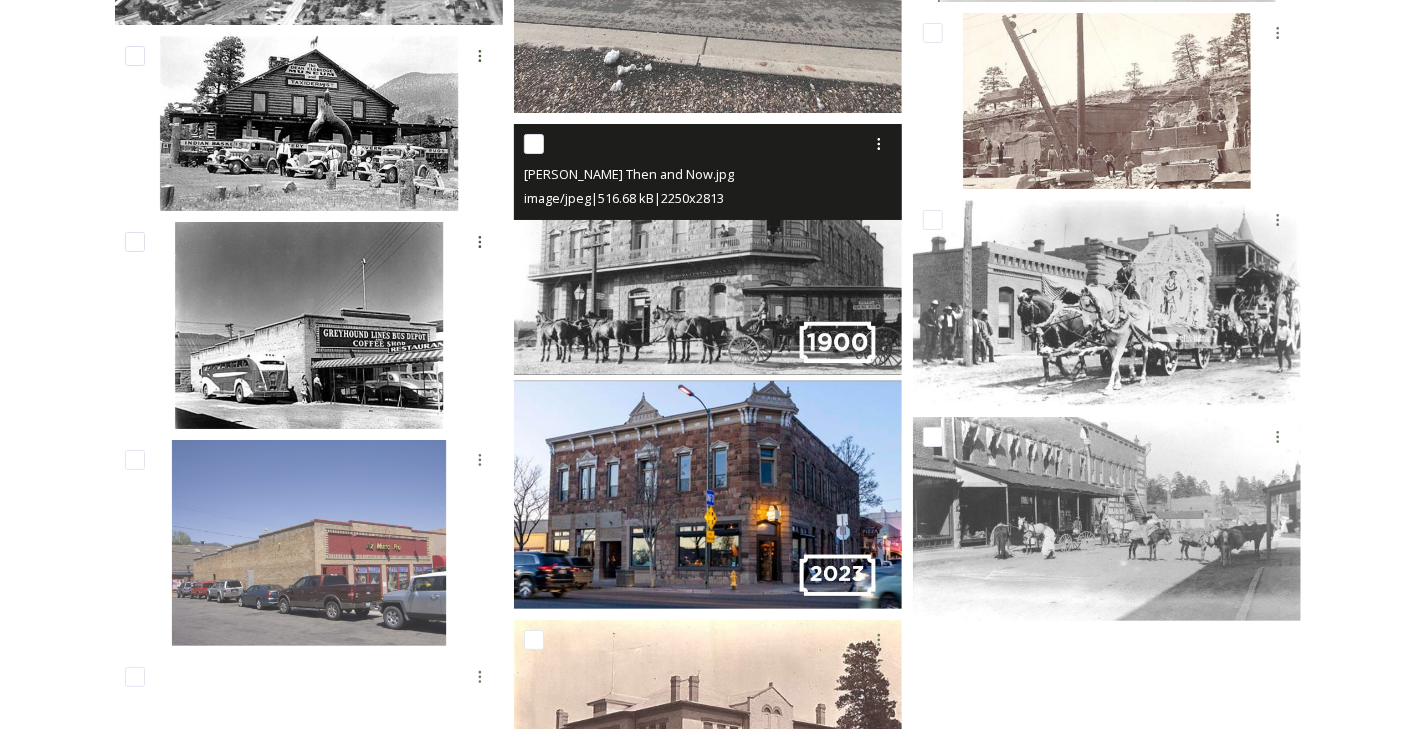 click at bounding box center [708, 366] 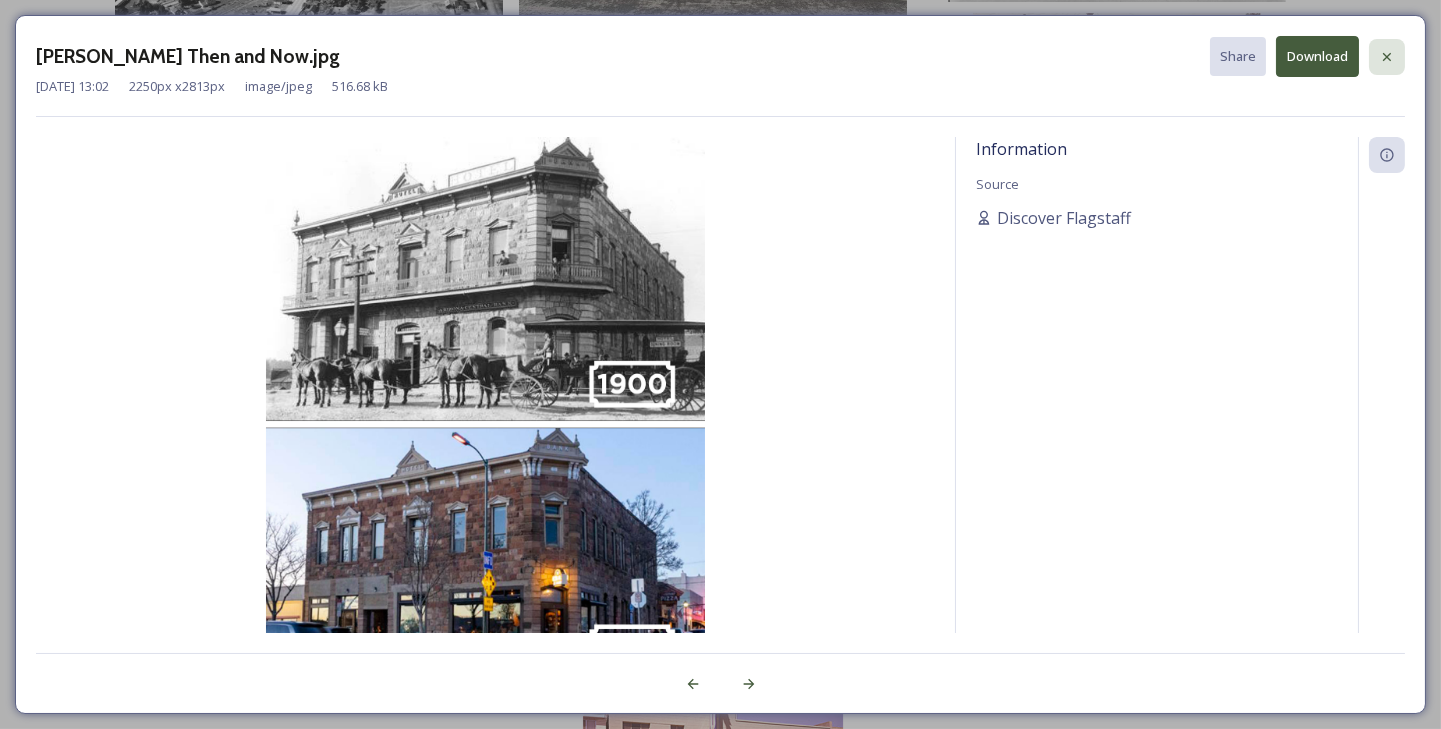click at bounding box center [1387, 57] 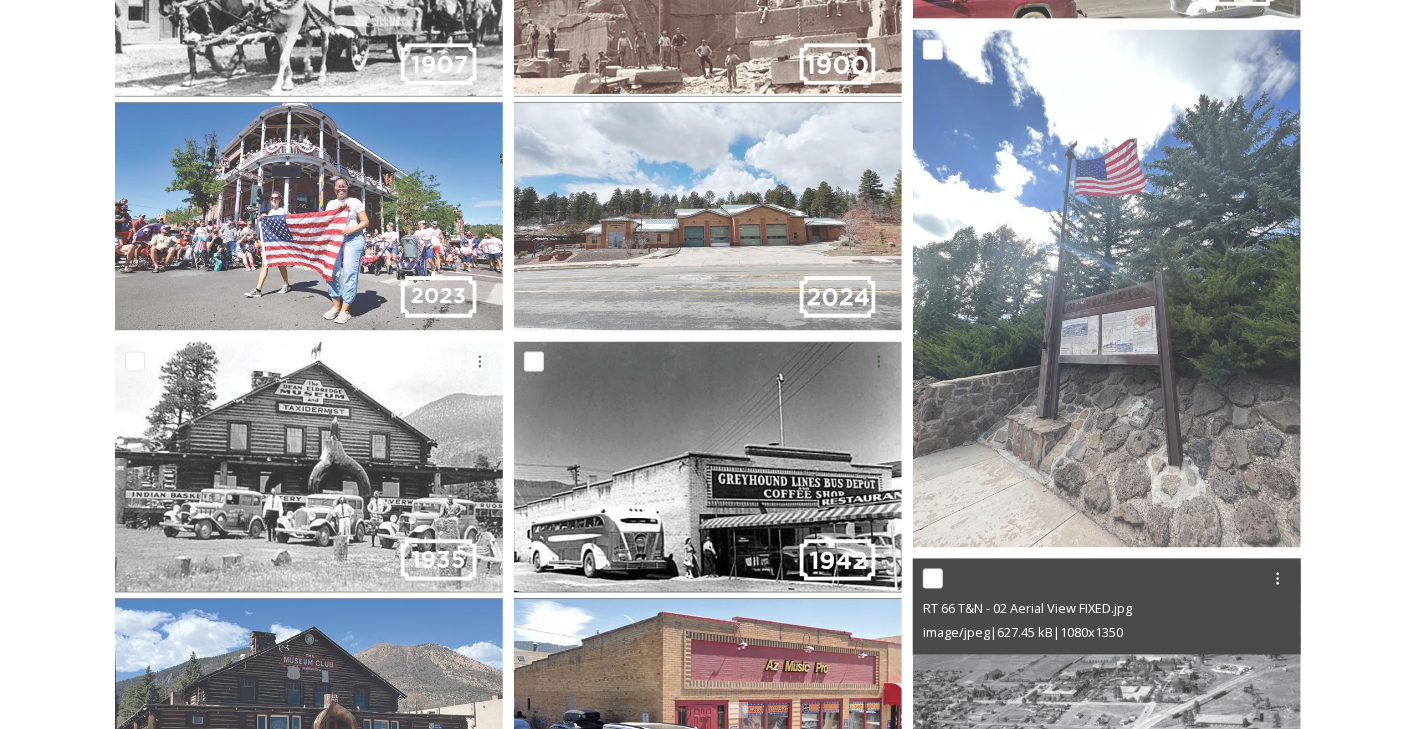 scroll, scrollTop: 1532, scrollLeft: 0, axis: vertical 